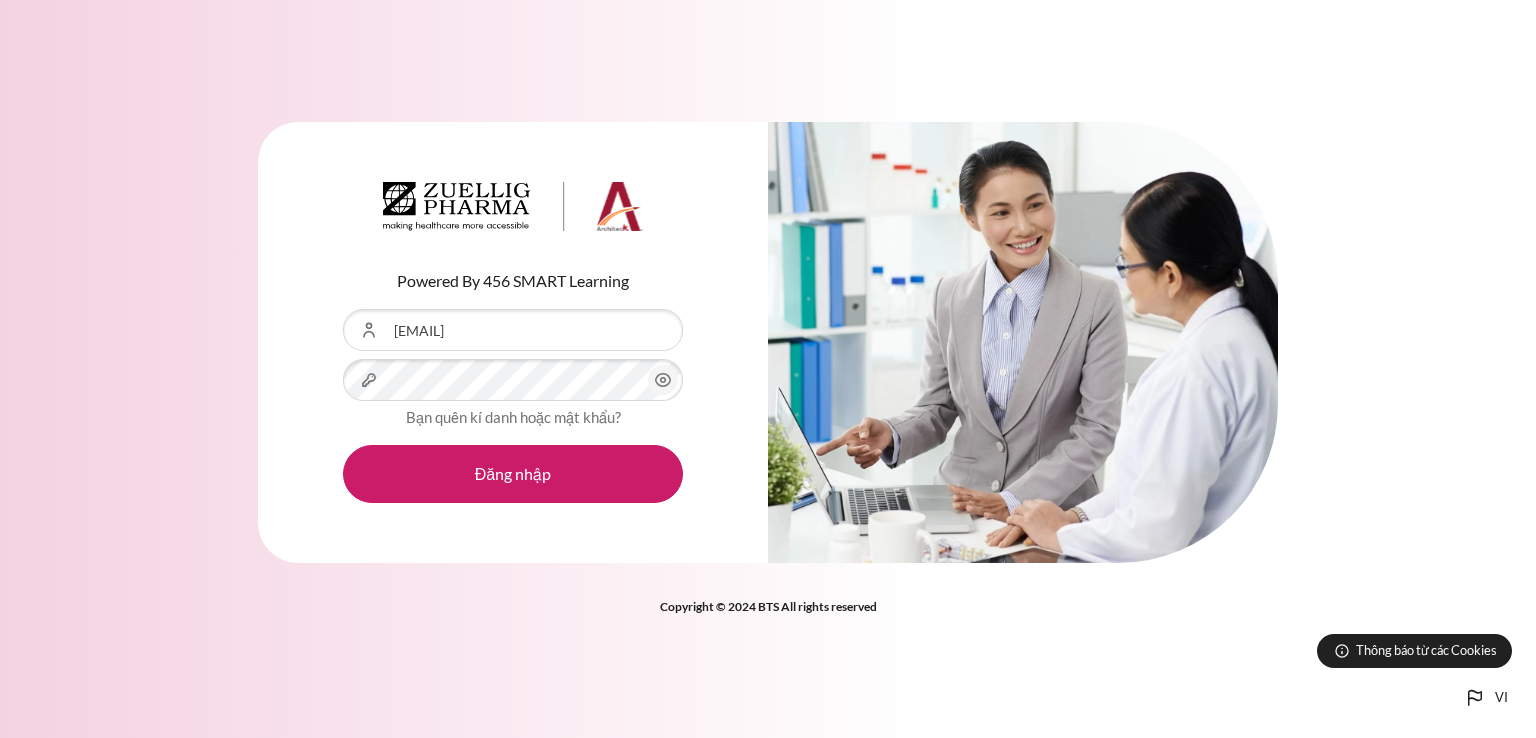 scroll, scrollTop: 0, scrollLeft: 0, axis: both 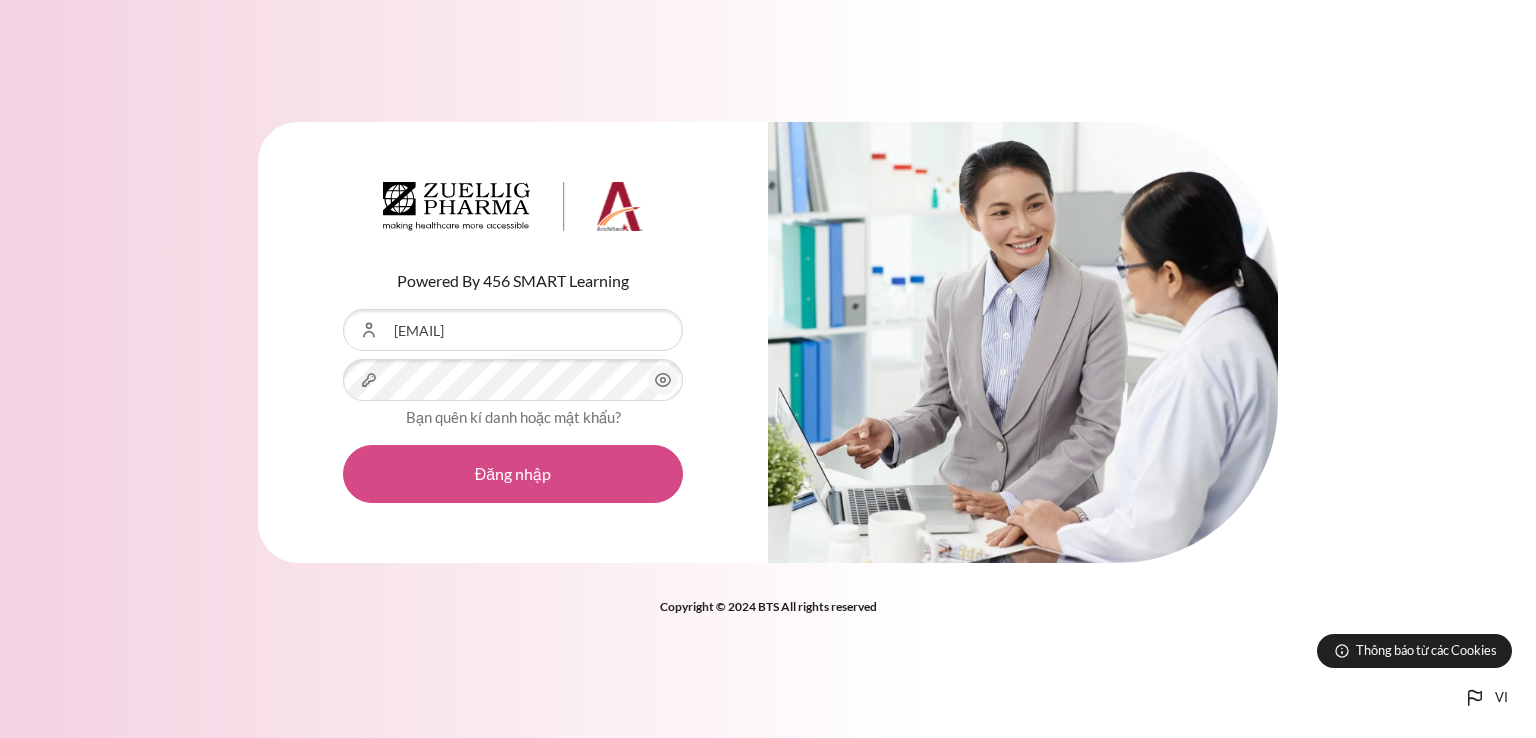 click on "Đăng nhập" at bounding box center (513, 474) 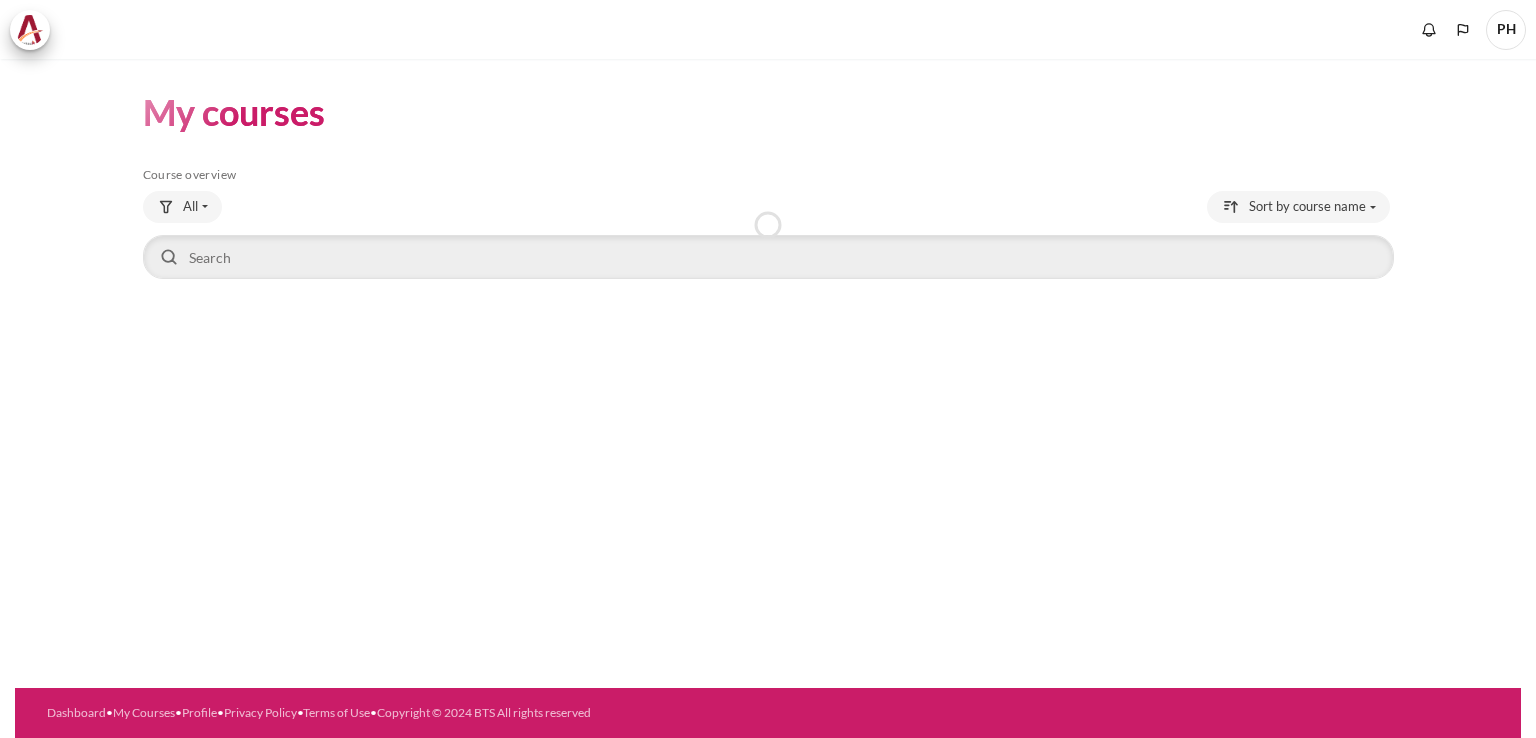 scroll, scrollTop: 0, scrollLeft: 0, axis: both 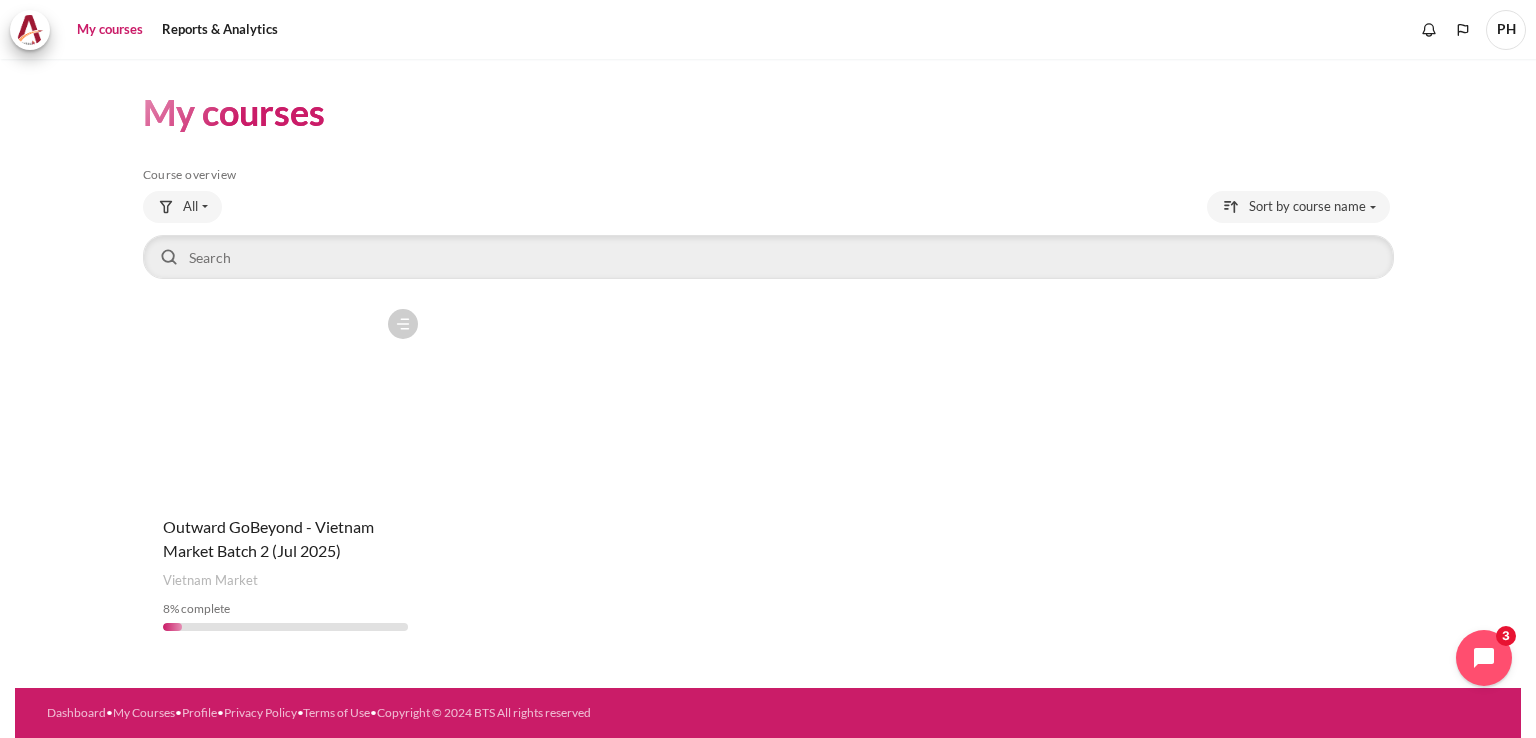 click at bounding box center [286, 399] 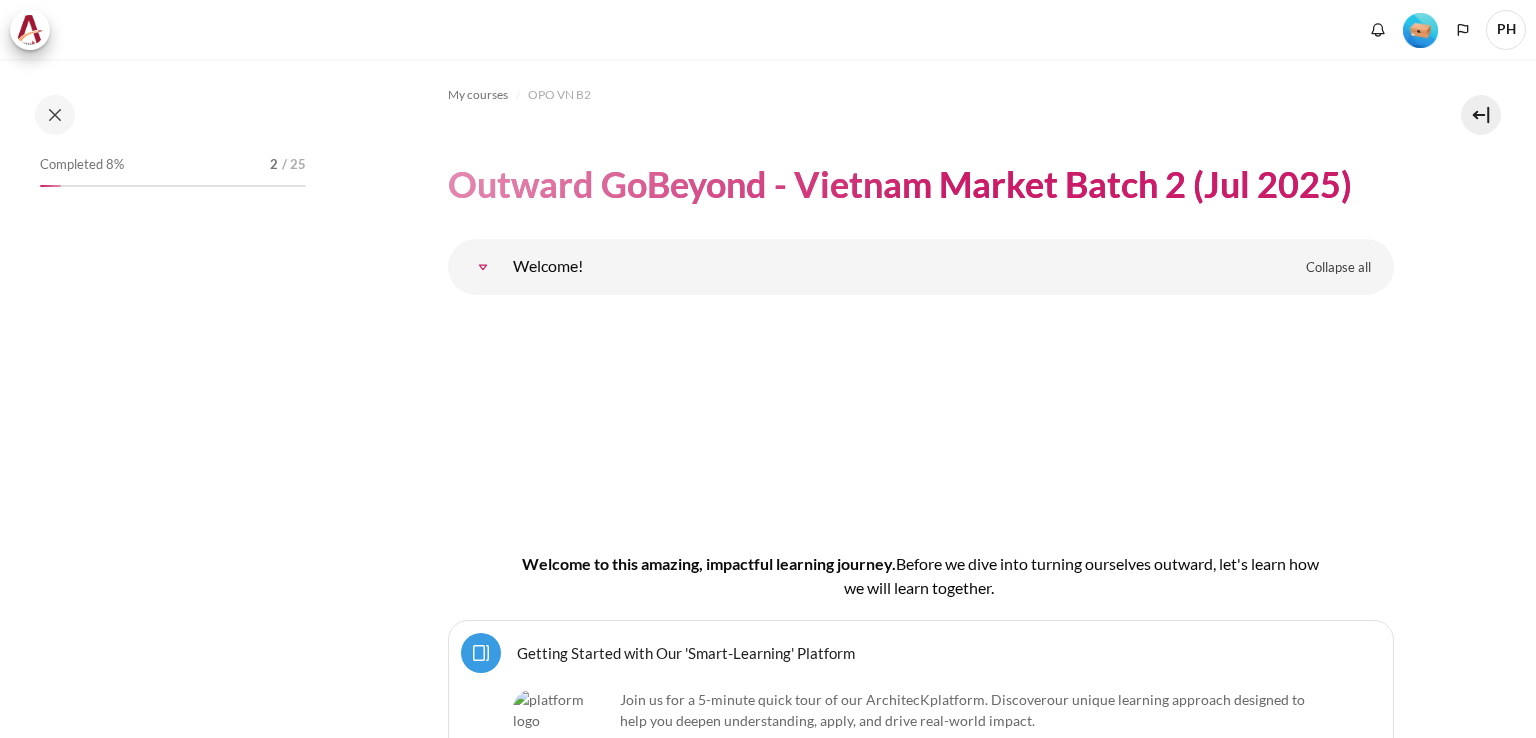 scroll, scrollTop: 0, scrollLeft: 0, axis: both 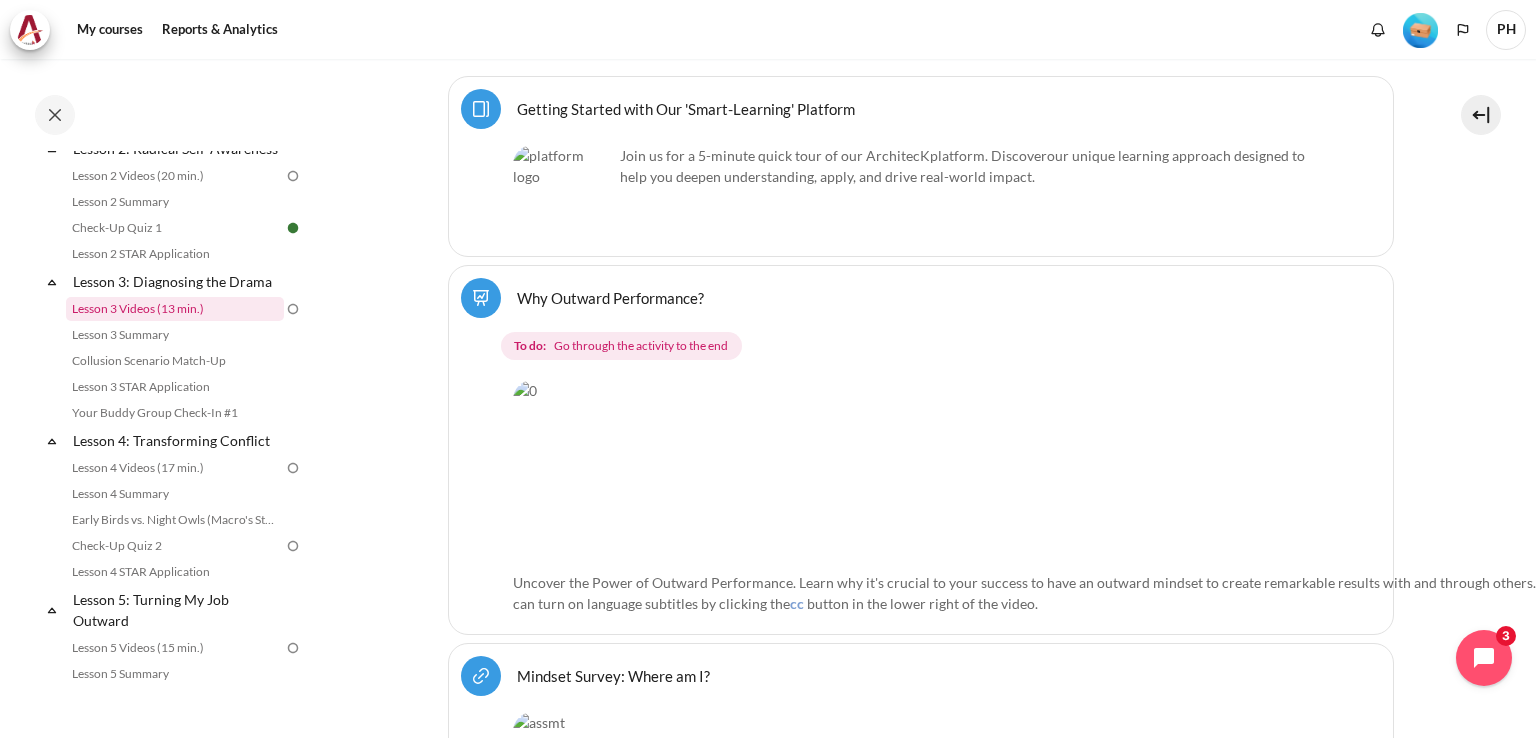 click on "Lesson 3 Videos (13 min.)" at bounding box center [175, 309] 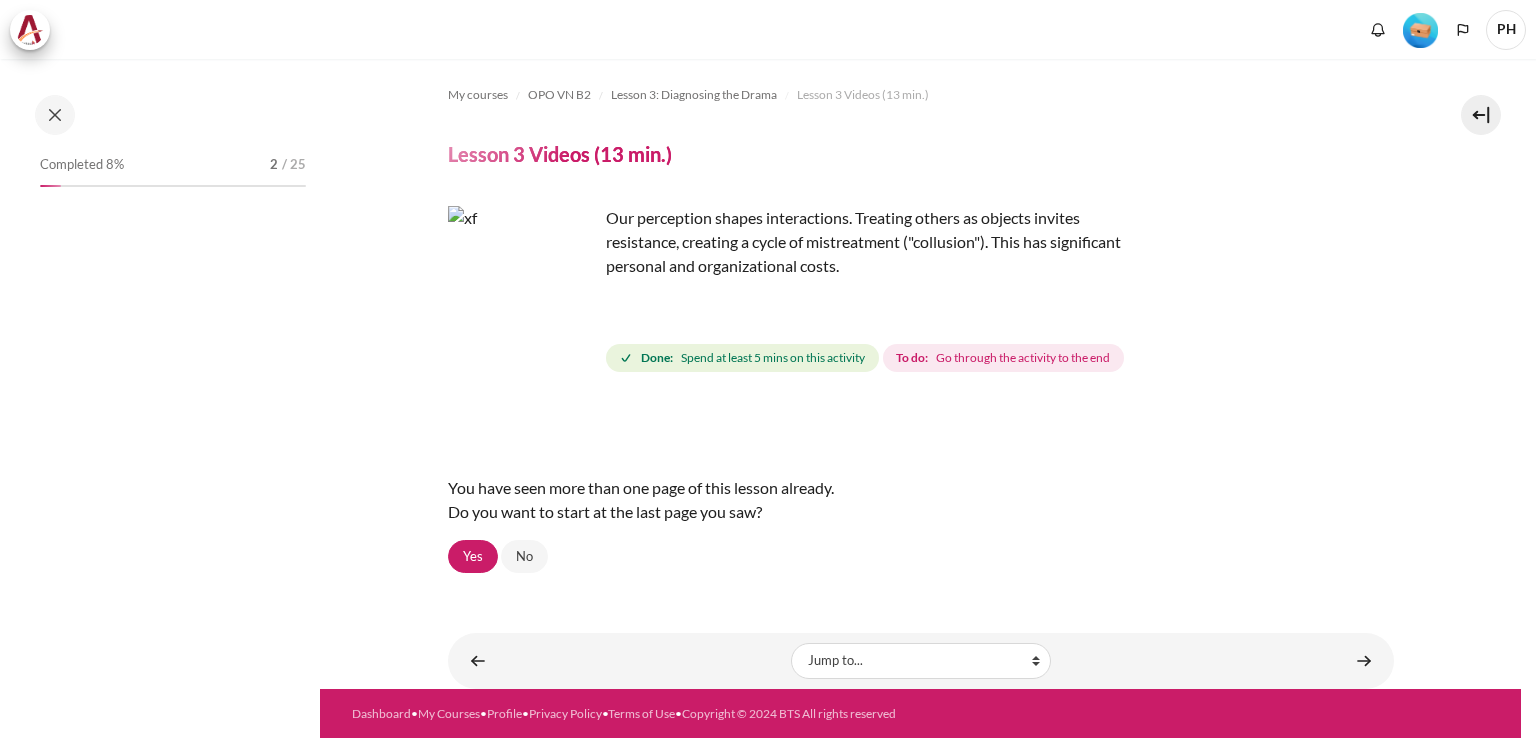 scroll, scrollTop: 0, scrollLeft: 0, axis: both 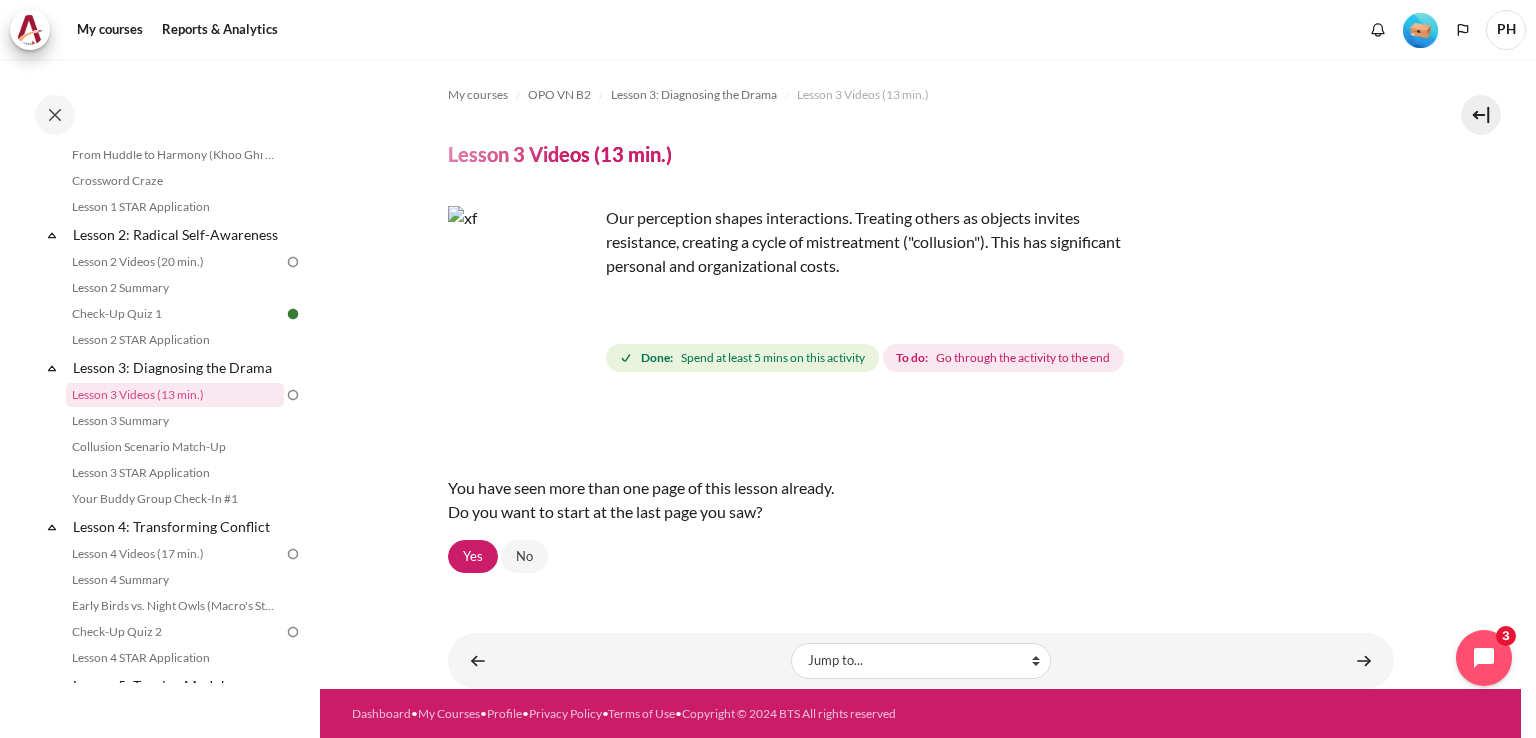 click at bounding box center (523, 281) 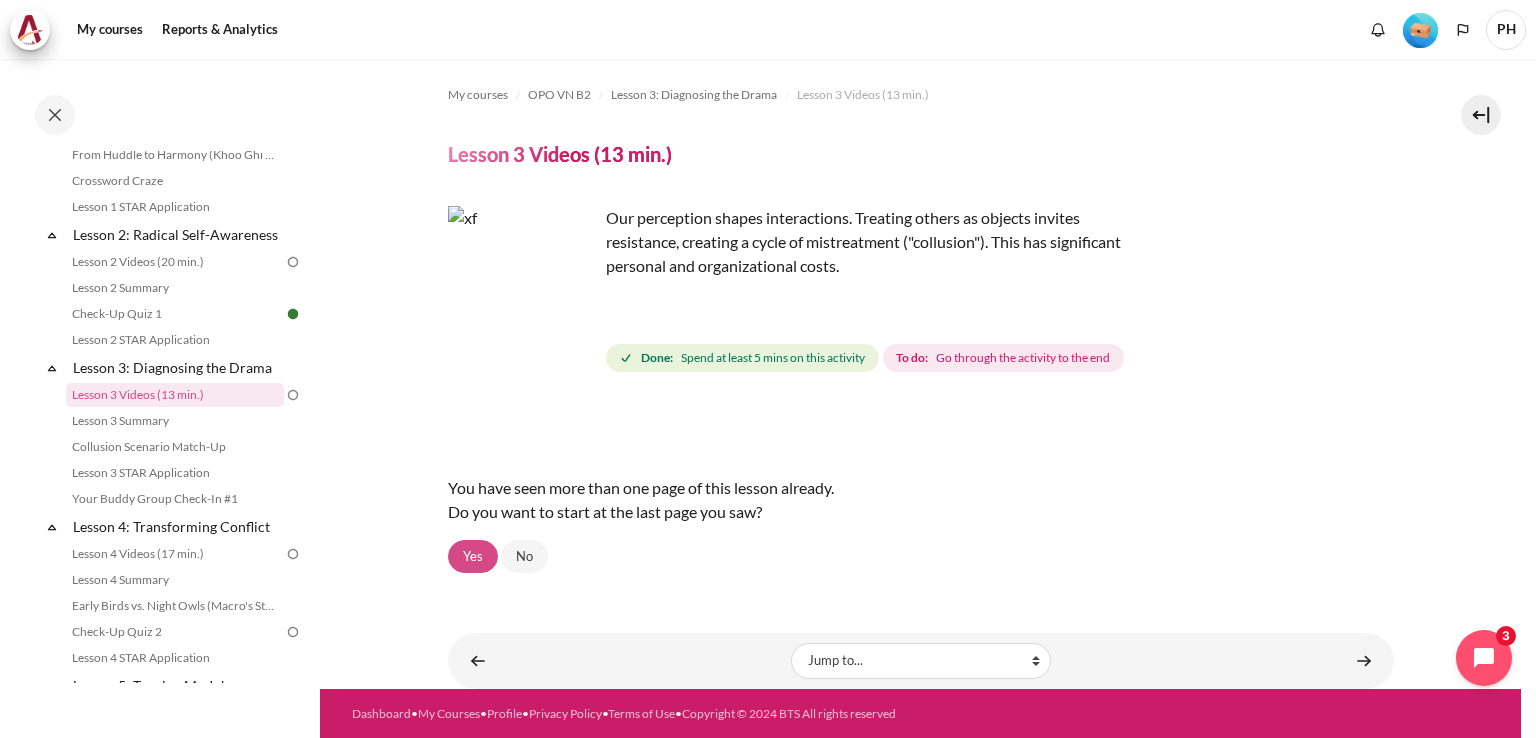 click on "Yes" at bounding box center (473, 557) 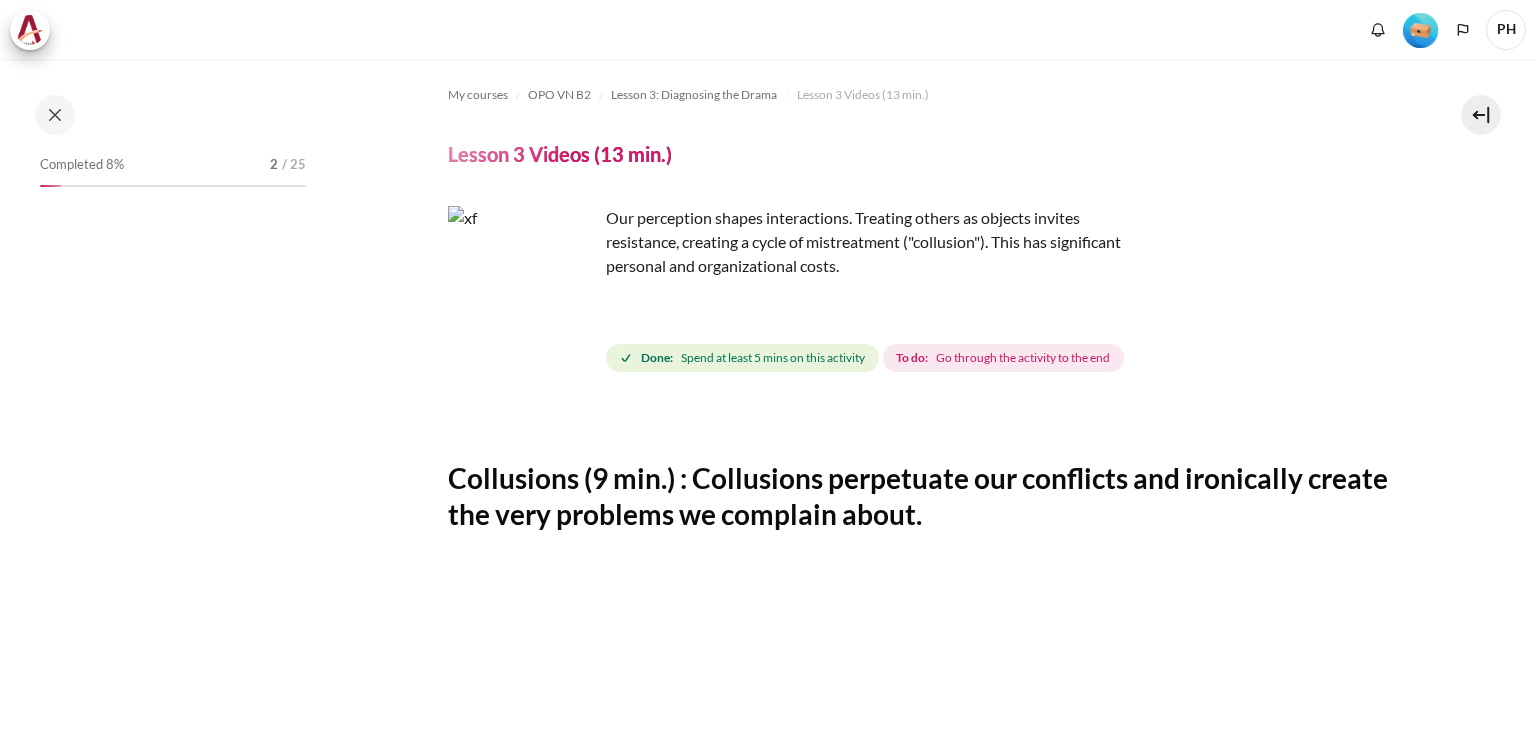 scroll, scrollTop: 0, scrollLeft: 0, axis: both 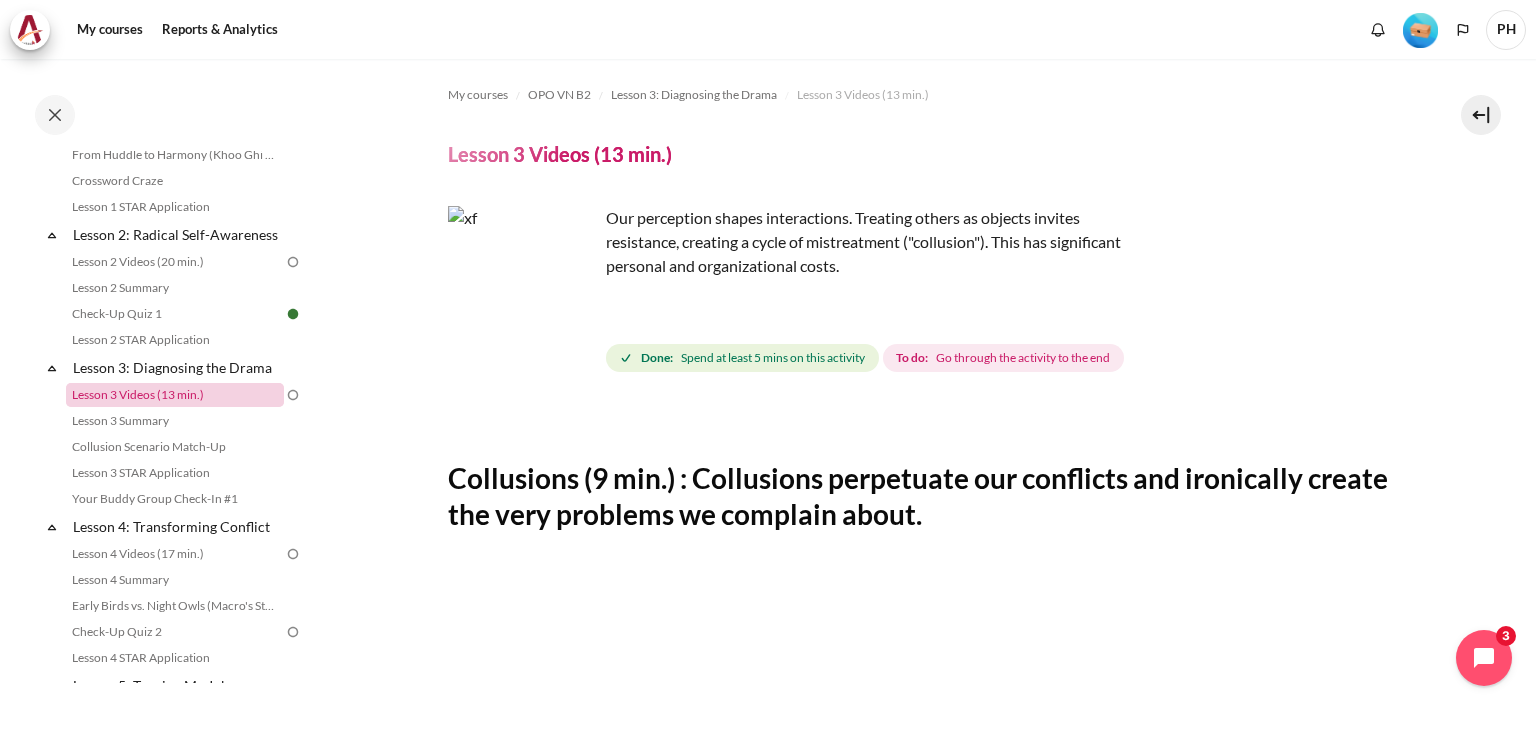 click on "Lesson 3 Videos (13 min.)" at bounding box center (175, 395) 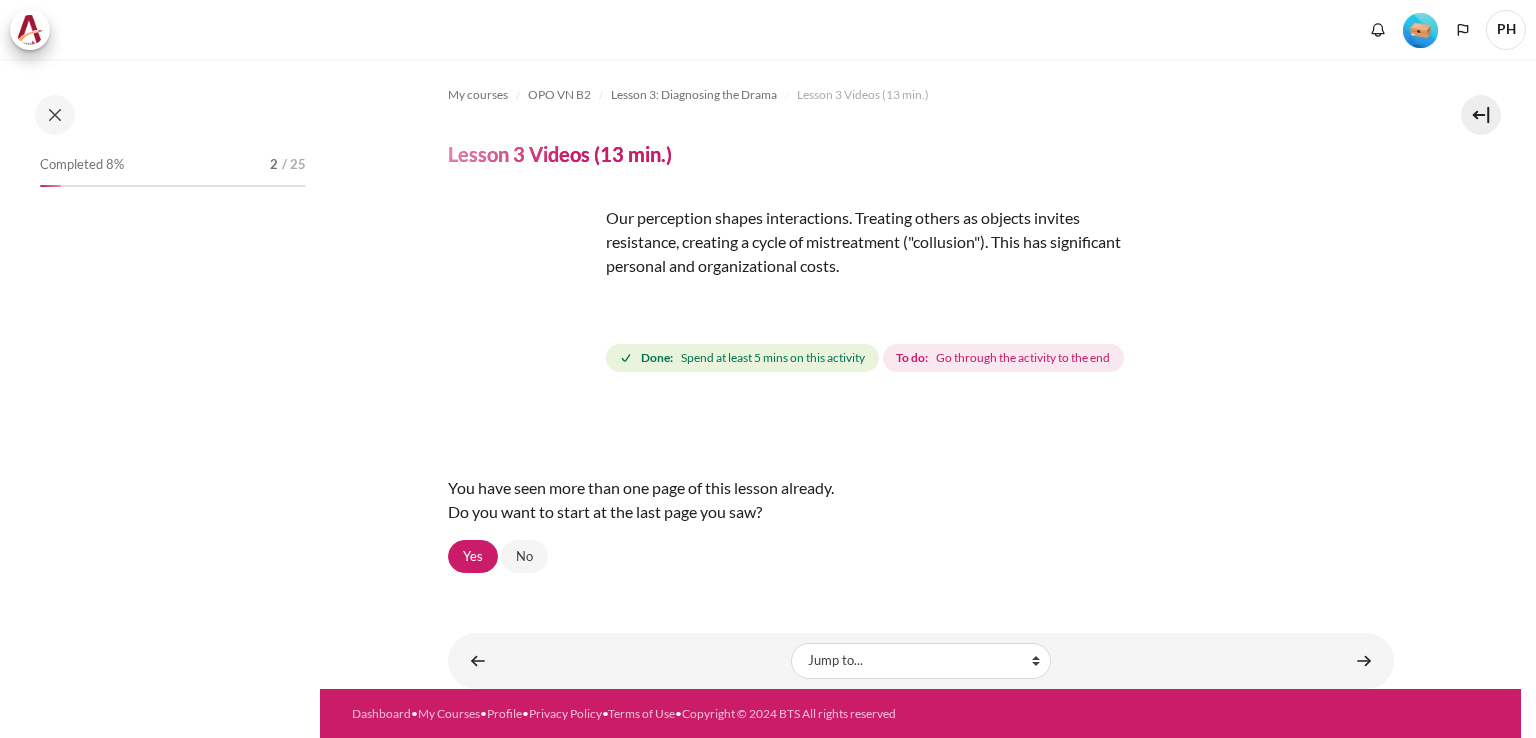 scroll, scrollTop: 0, scrollLeft: 0, axis: both 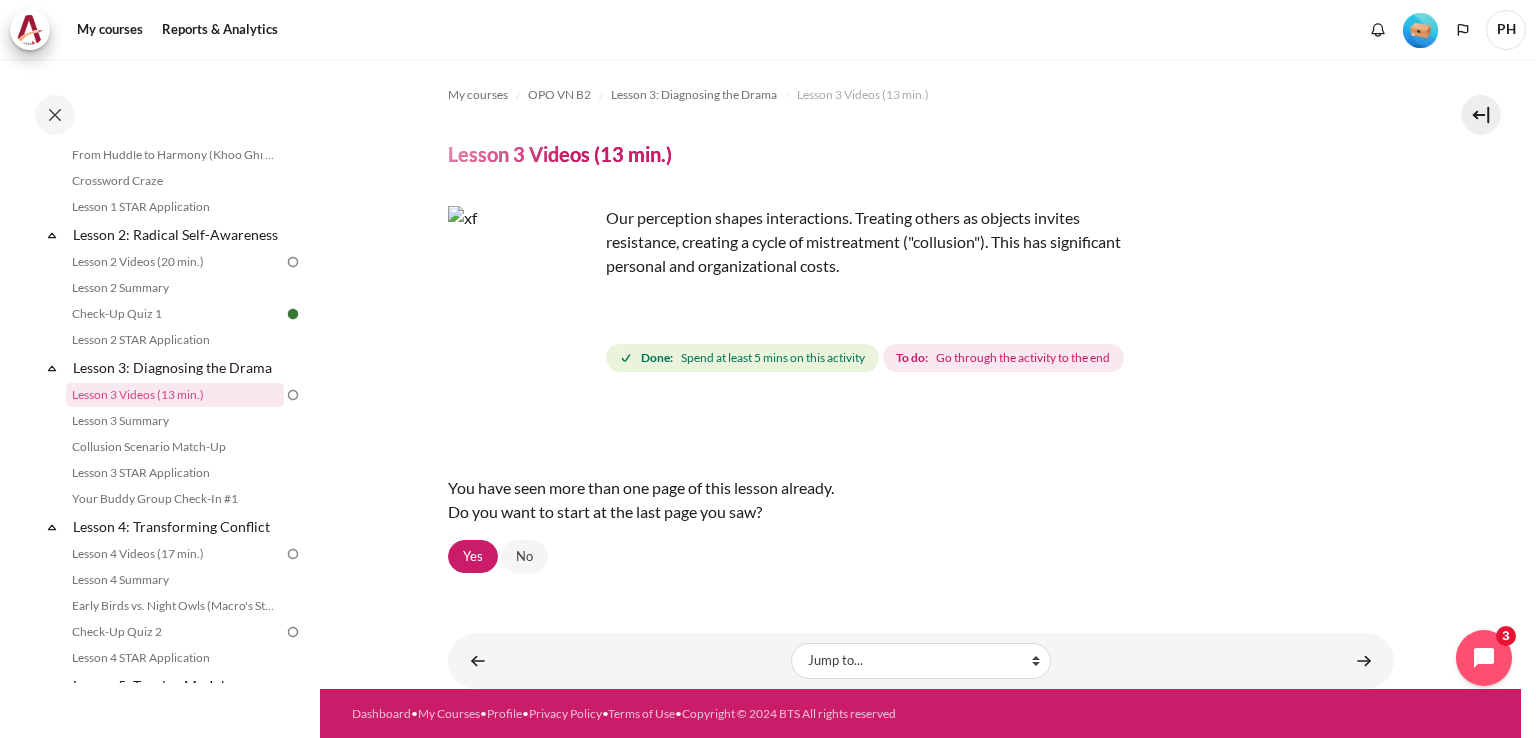 click at bounding box center [523, 281] 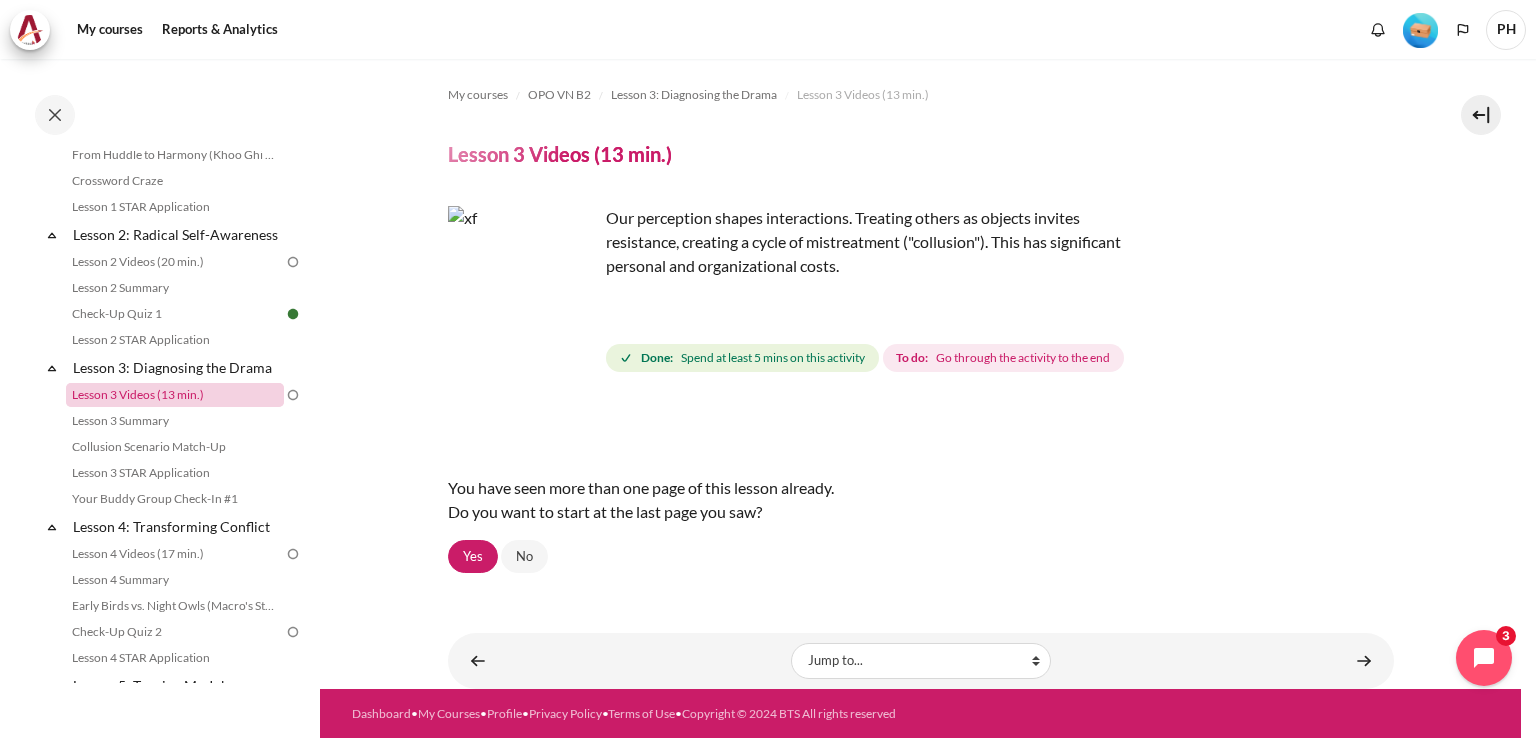 click on "Lesson 3 Videos (13 min.)" at bounding box center [175, 395] 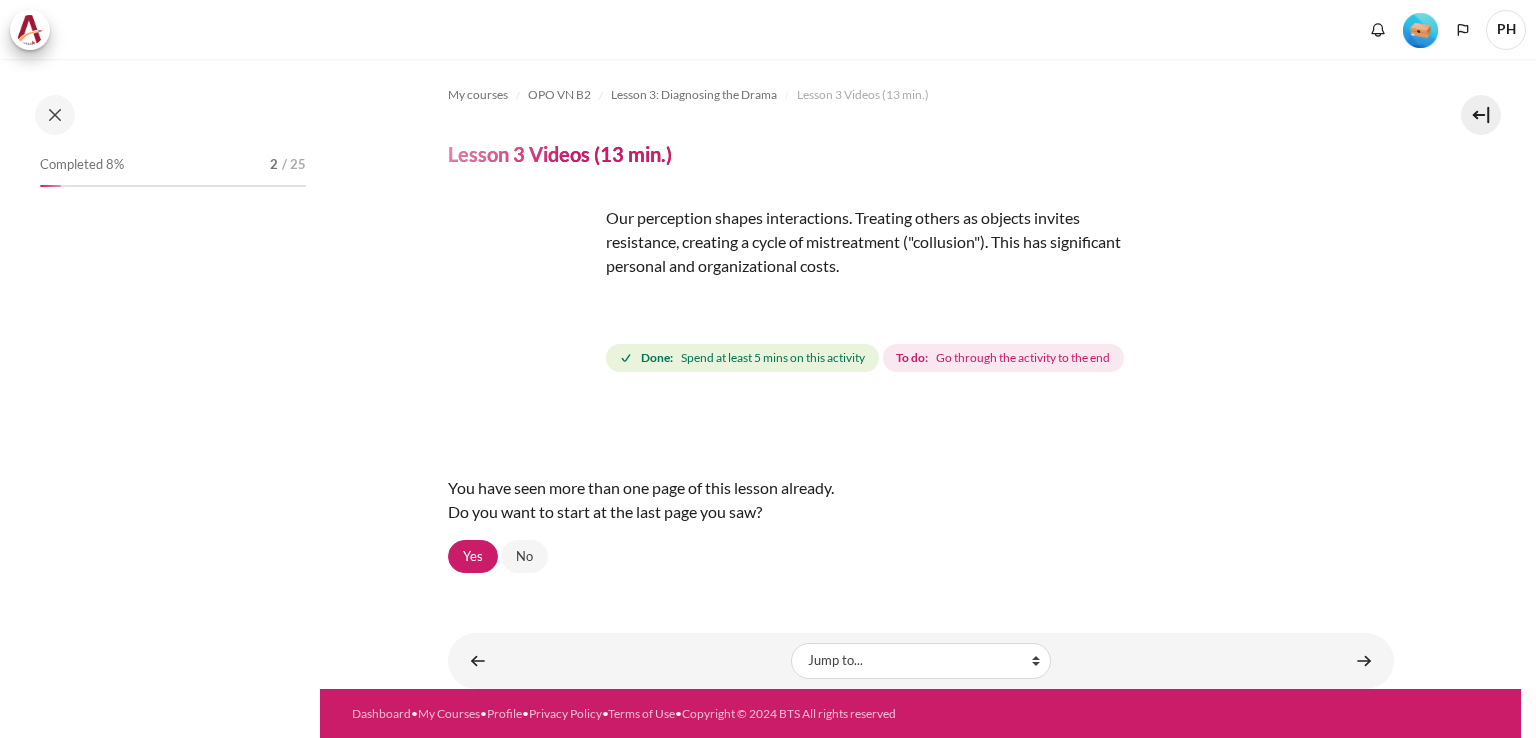 scroll, scrollTop: 0, scrollLeft: 0, axis: both 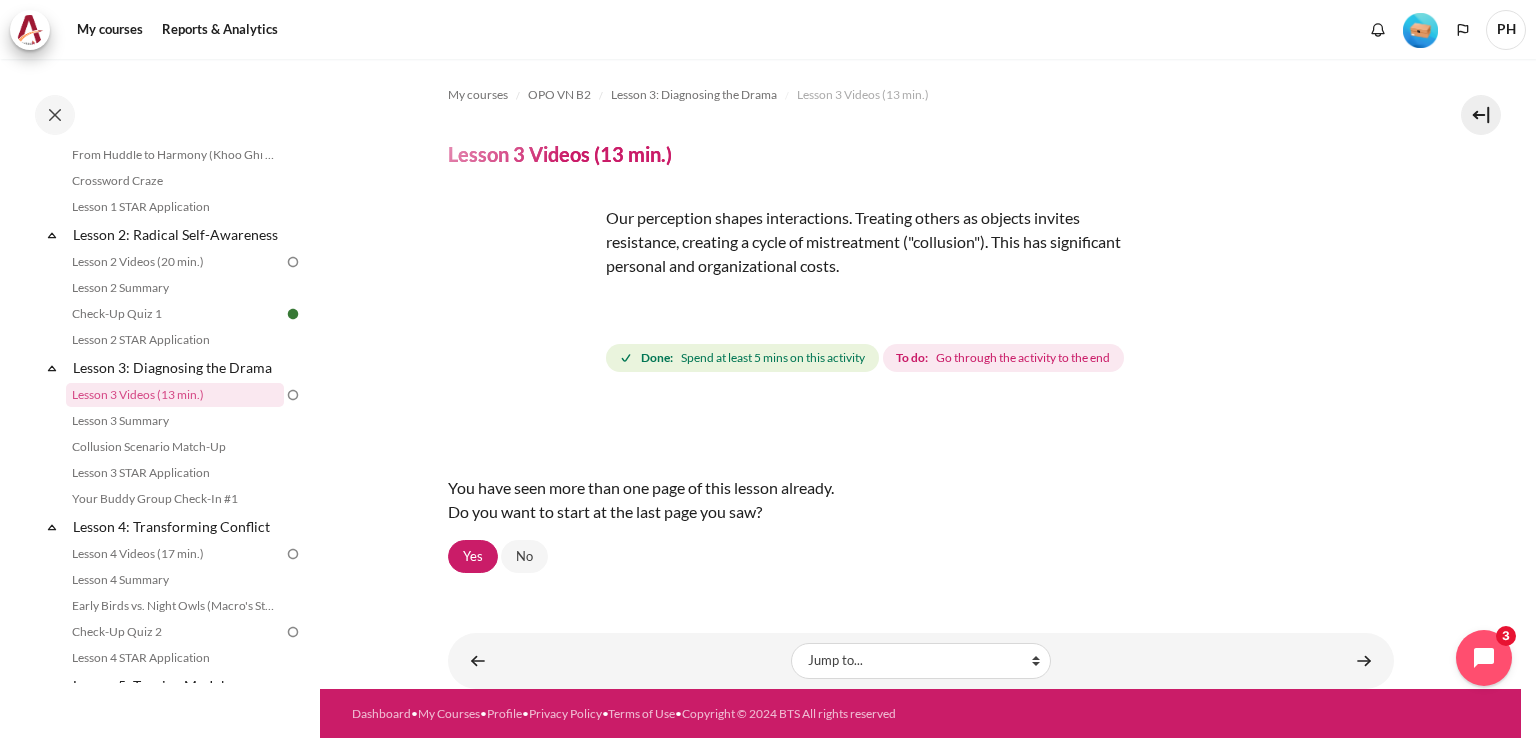 click at bounding box center (523, 281) 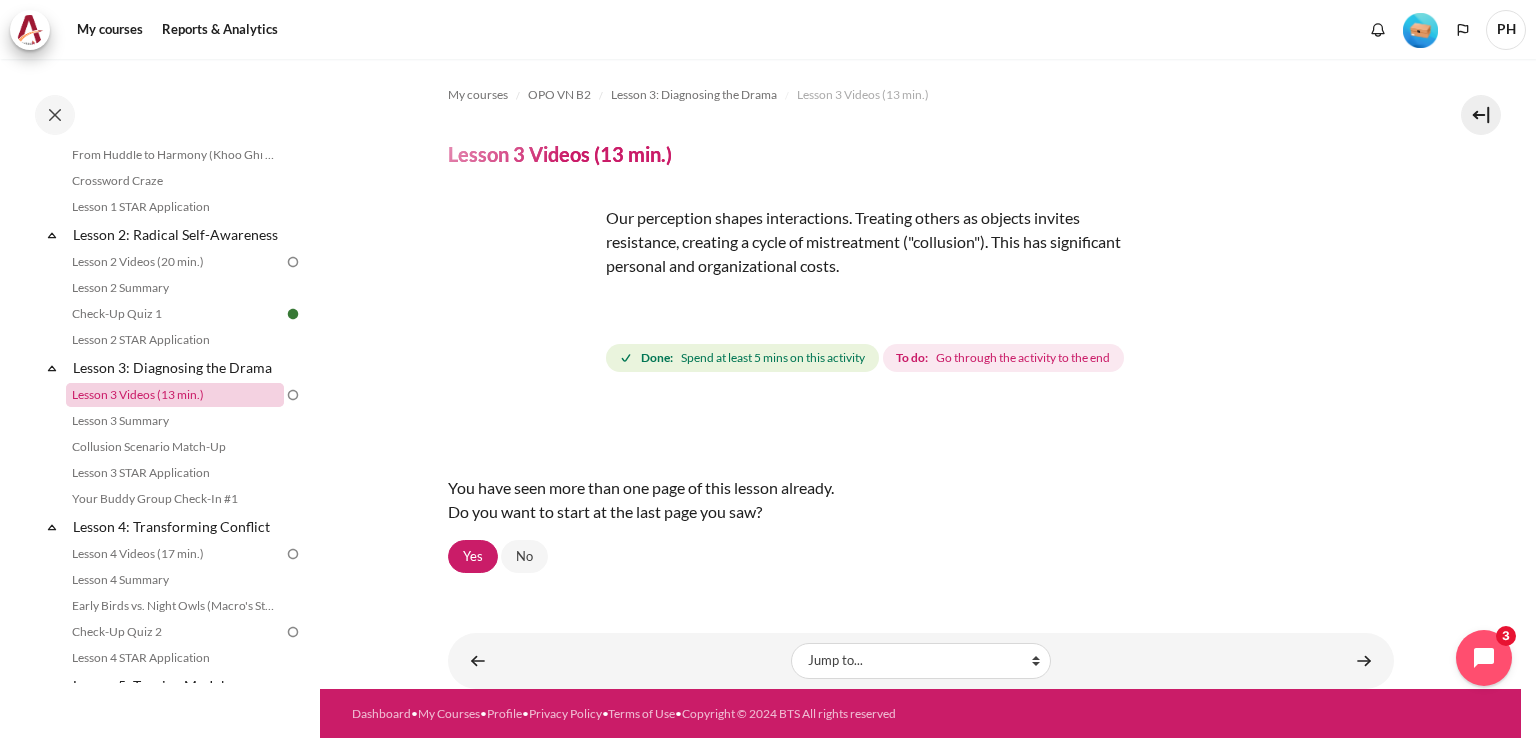 click on "Lesson 3 Videos (13 min.)" at bounding box center [175, 395] 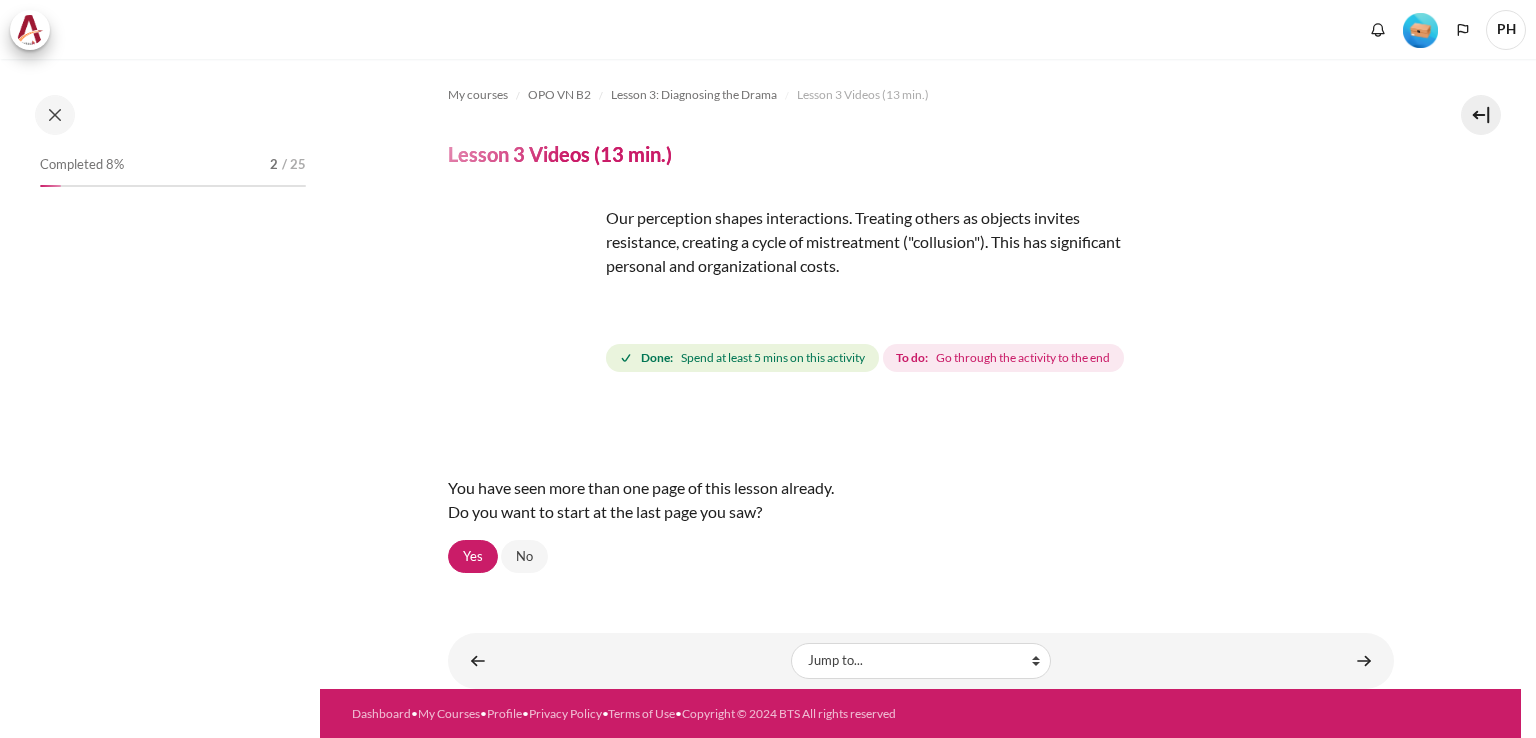 scroll, scrollTop: 0, scrollLeft: 0, axis: both 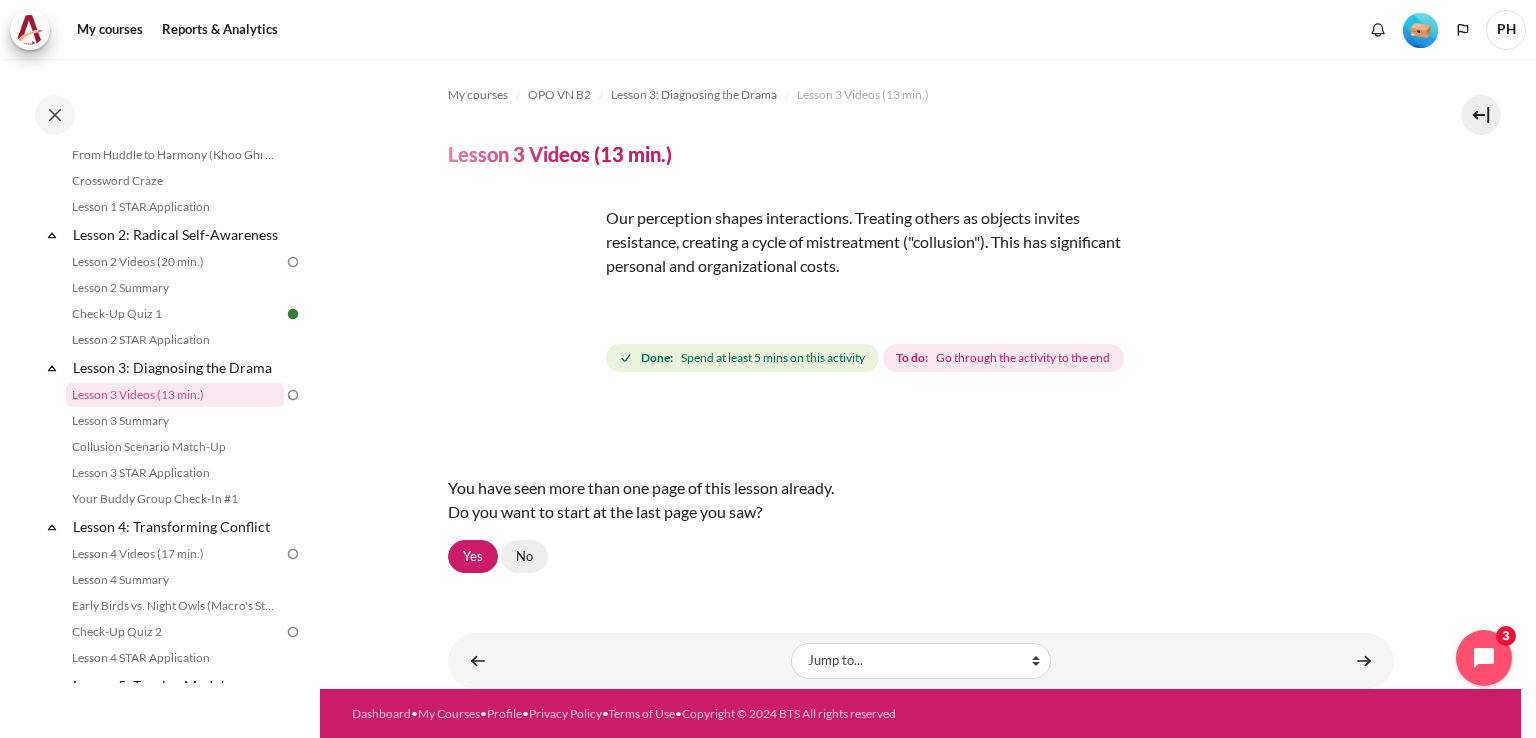 click on "No" at bounding box center (524, 557) 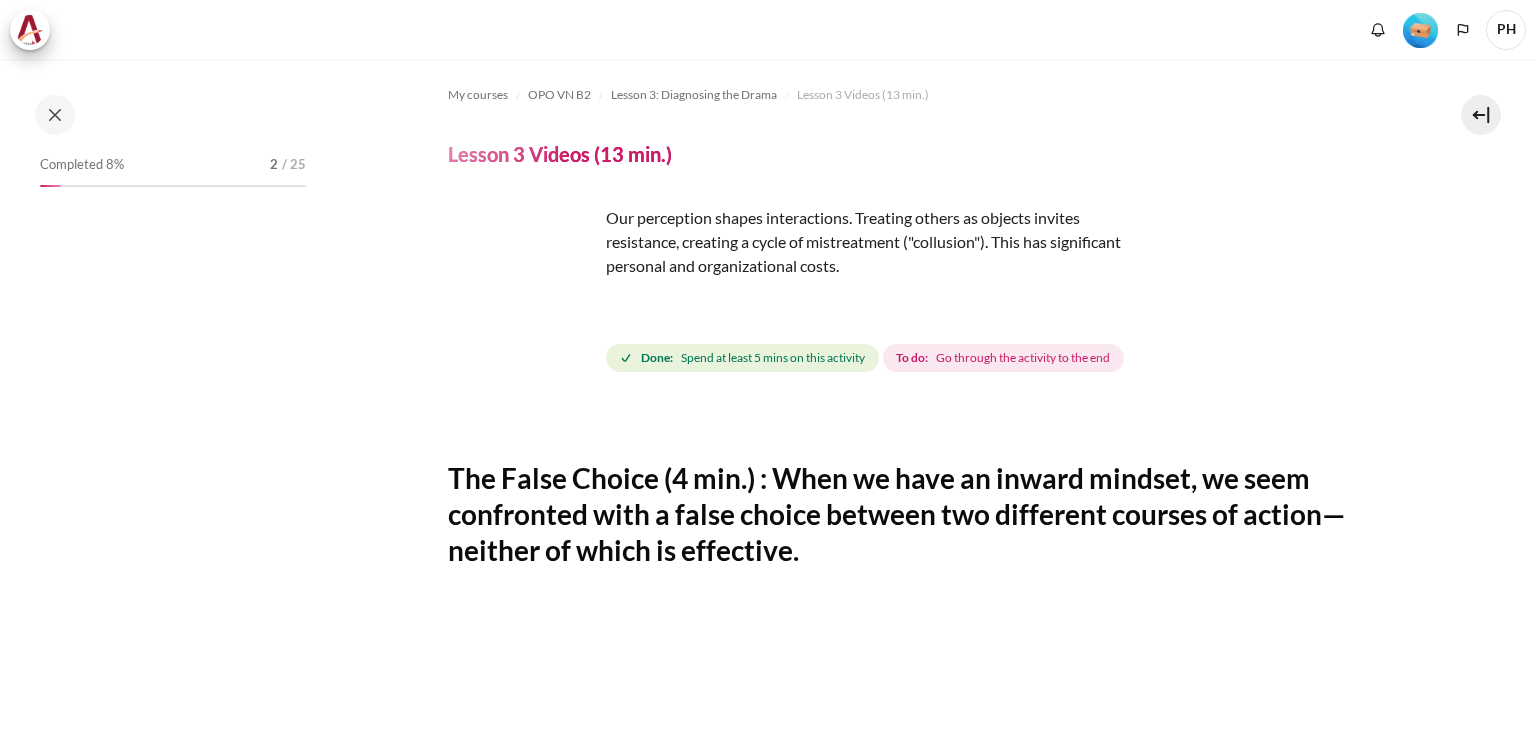 scroll, scrollTop: 0, scrollLeft: 0, axis: both 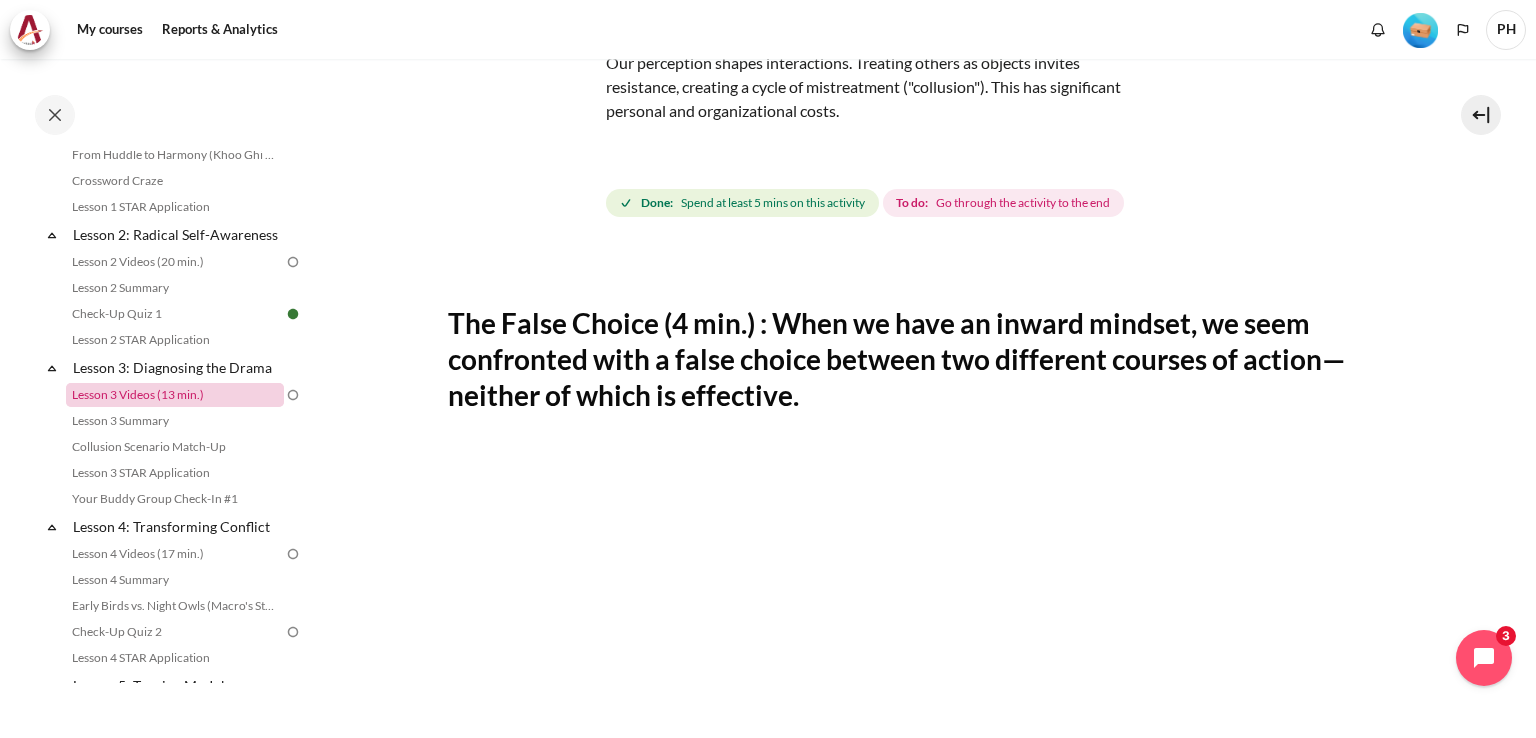 click on "Lesson 3 Videos (13 min.)" at bounding box center [175, 395] 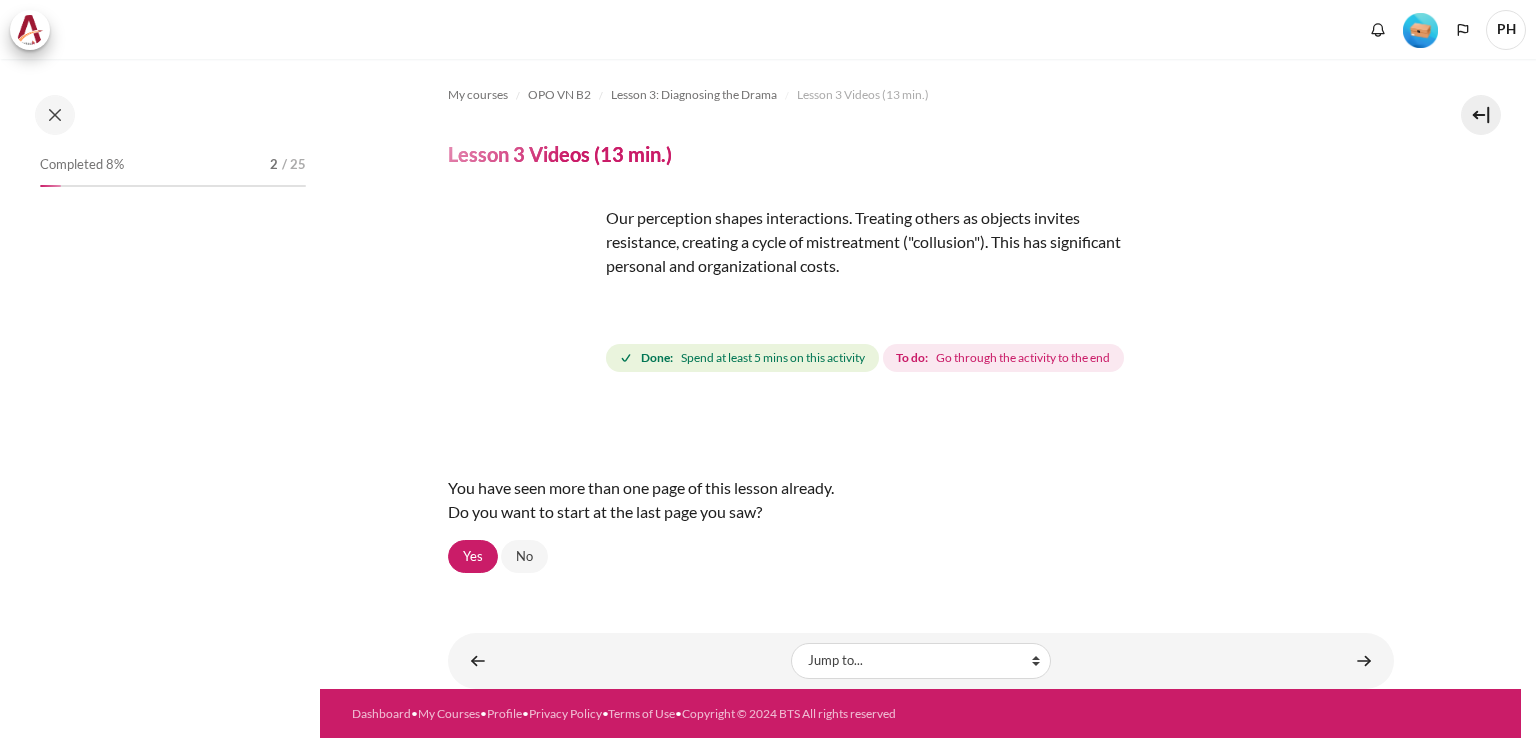 scroll, scrollTop: 0, scrollLeft: 0, axis: both 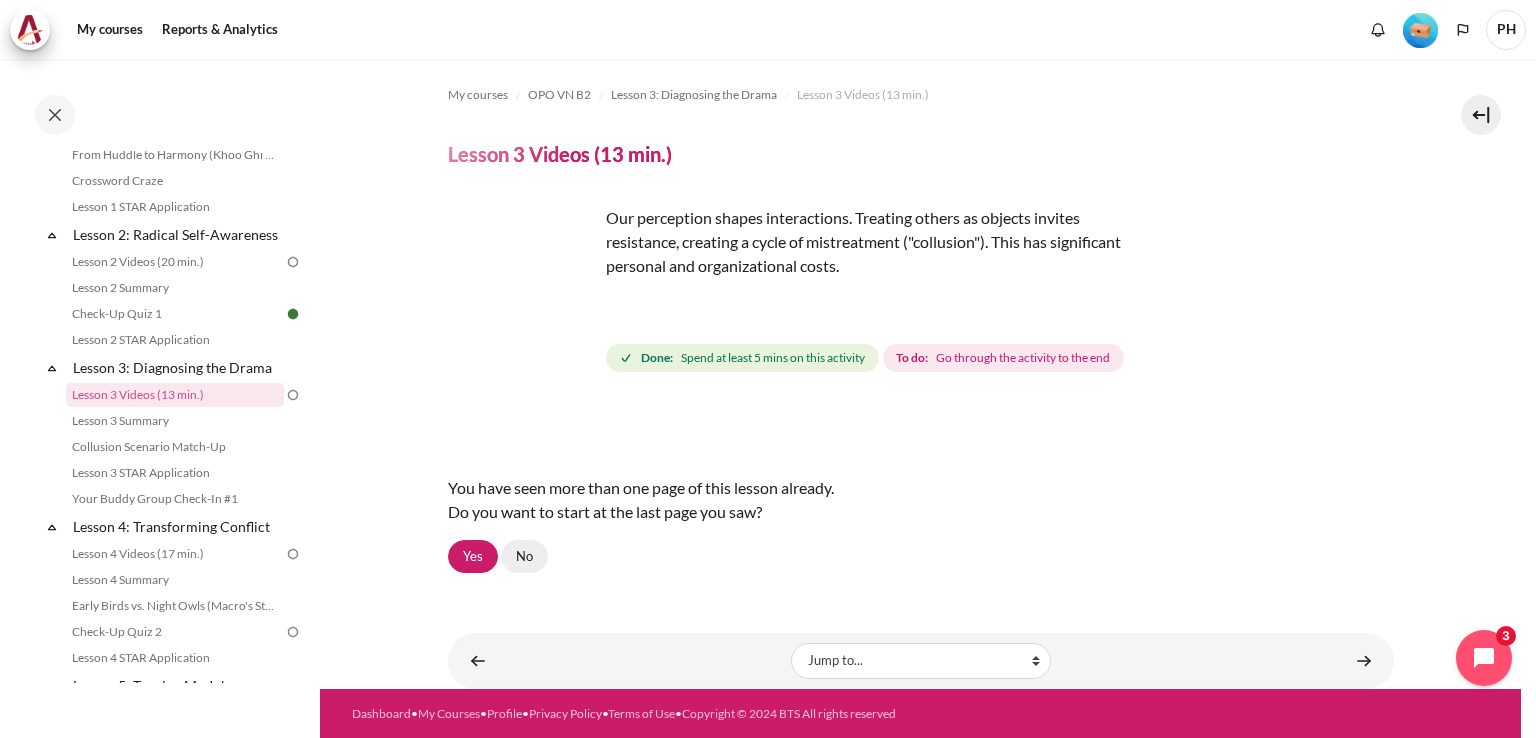 click on "No" at bounding box center (524, 557) 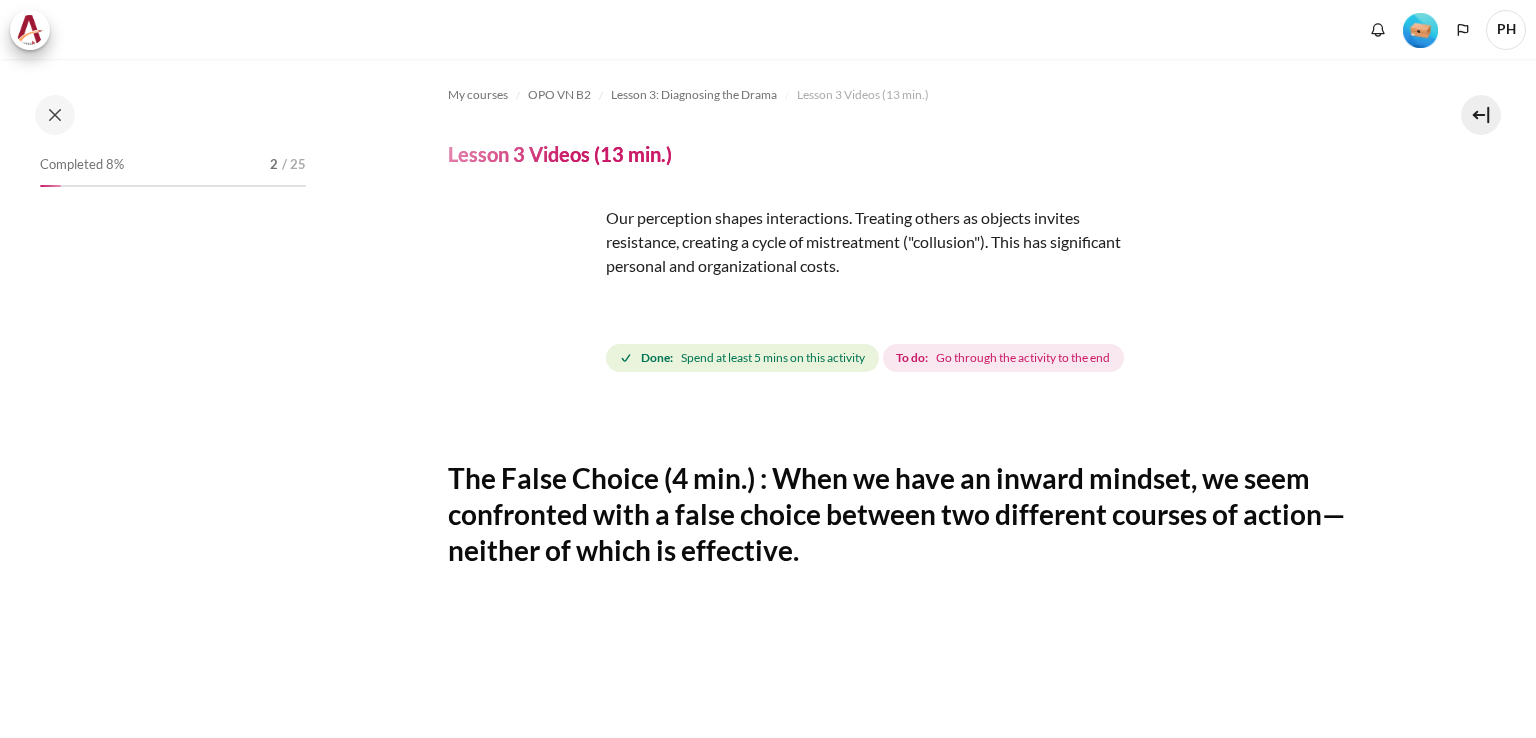 scroll, scrollTop: 0, scrollLeft: 0, axis: both 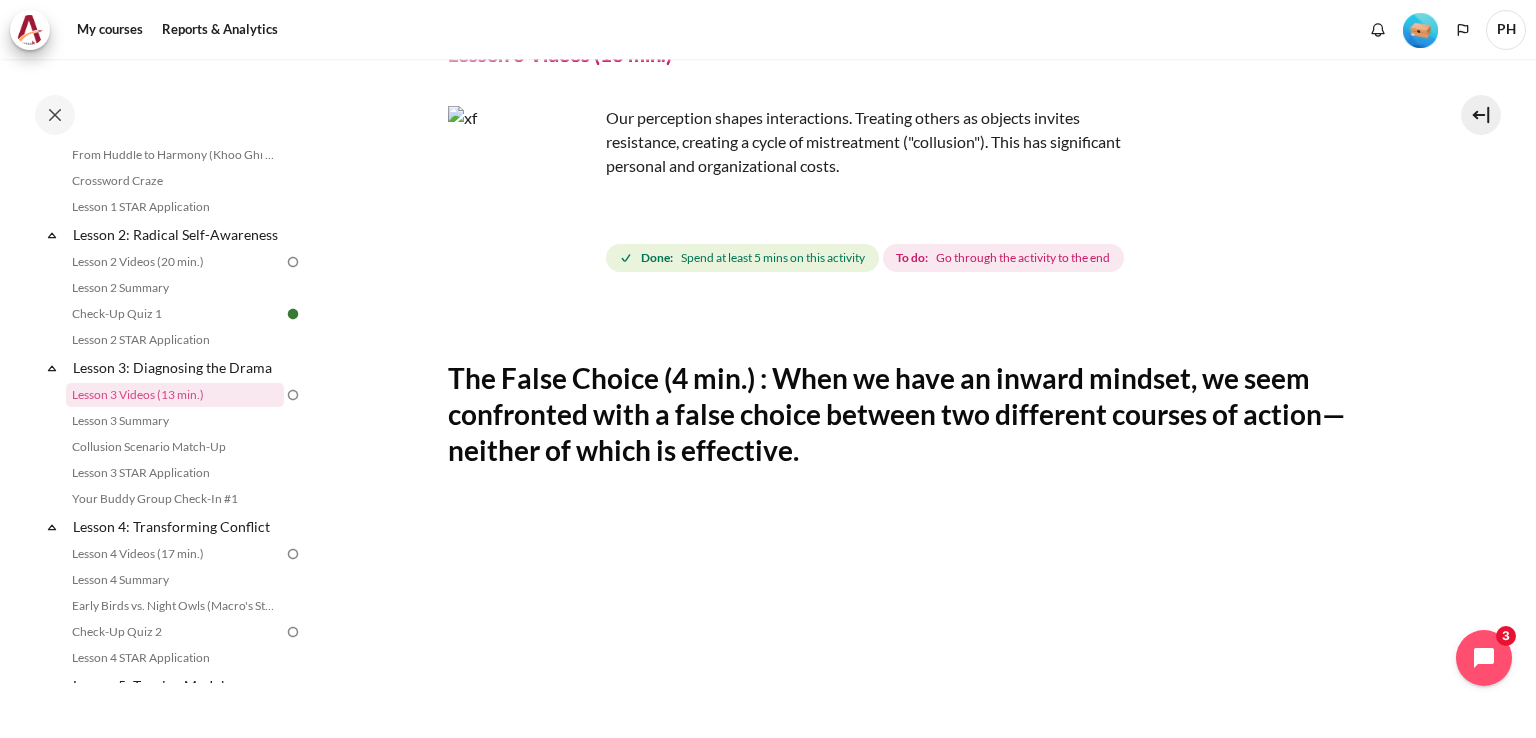 click at bounding box center (523, 181) 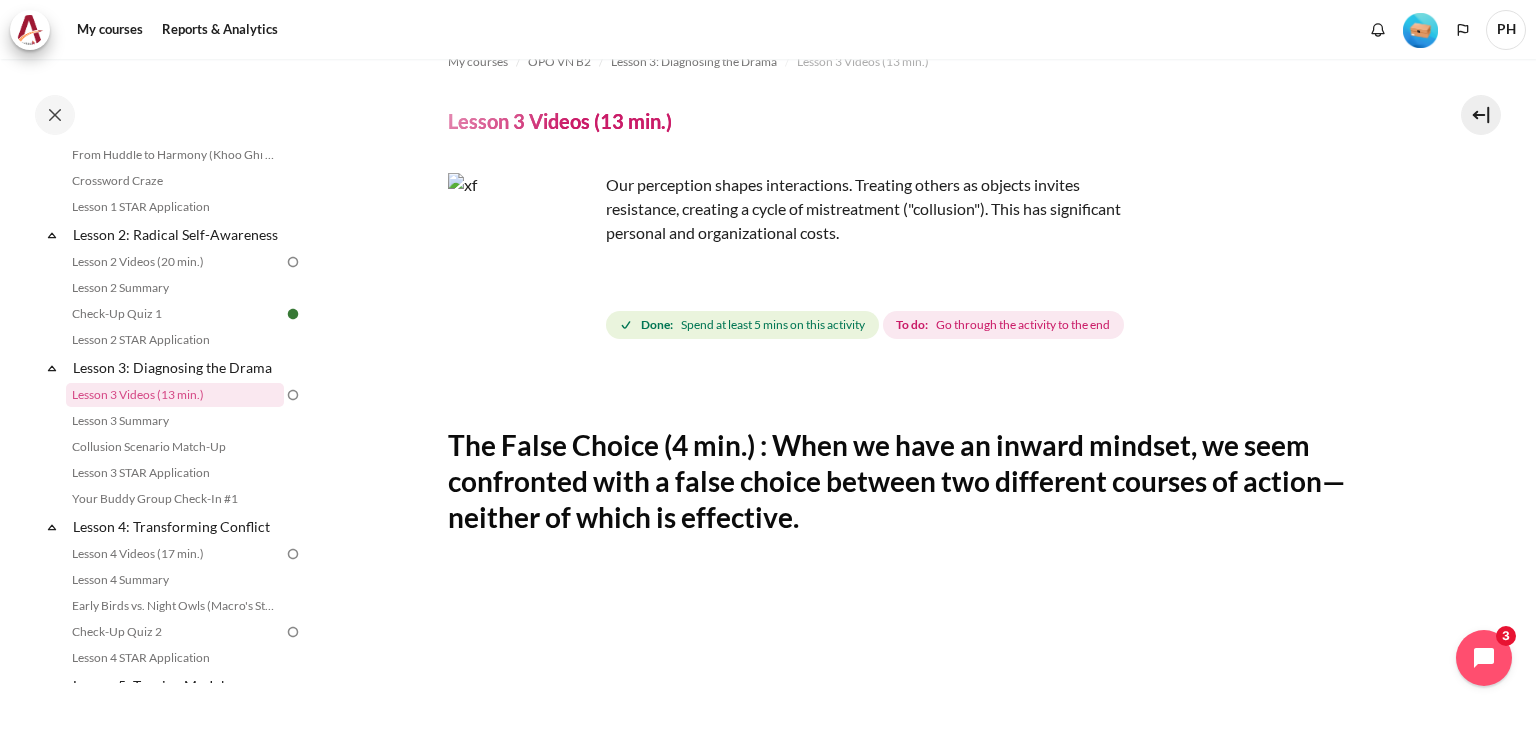 scroll, scrollTop: 0, scrollLeft: 0, axis: both 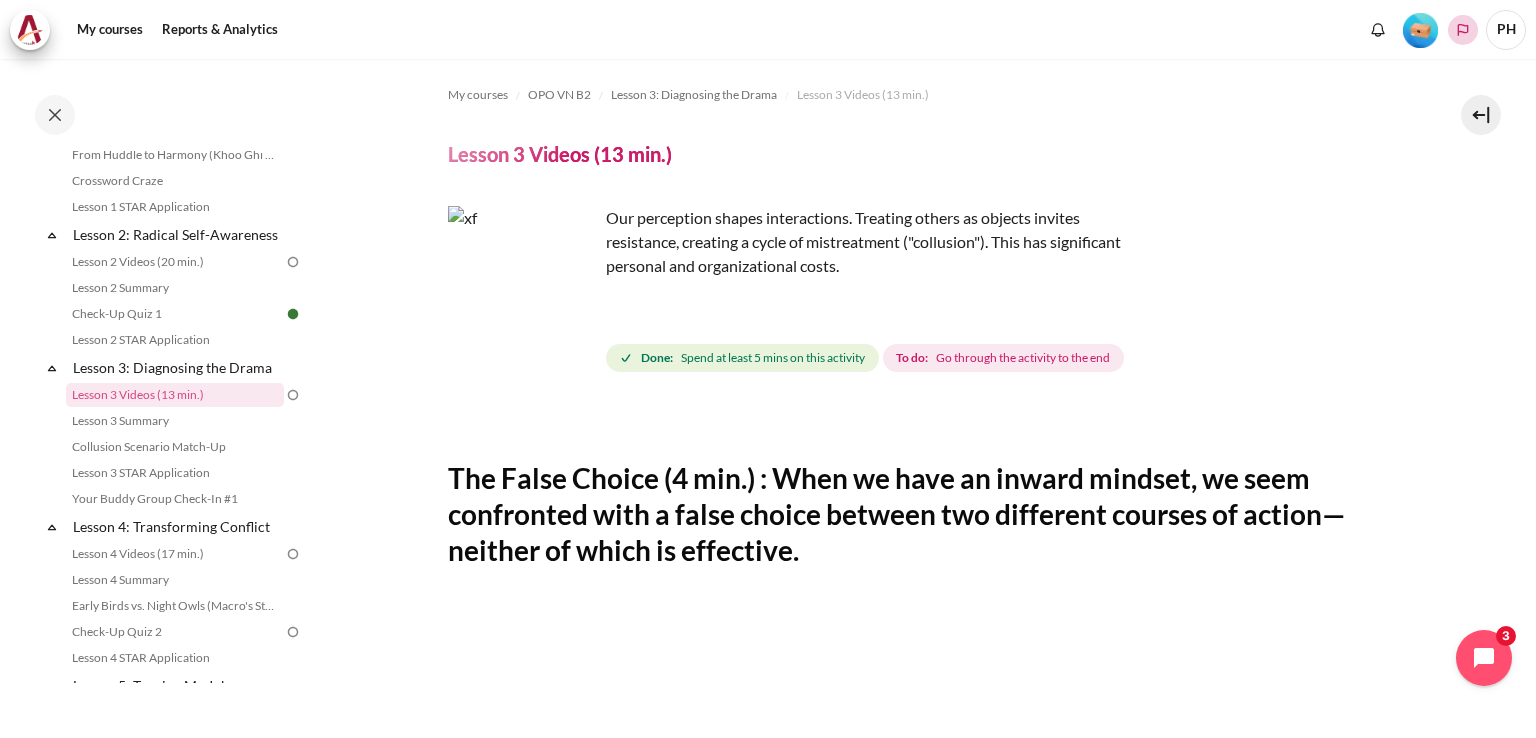 click 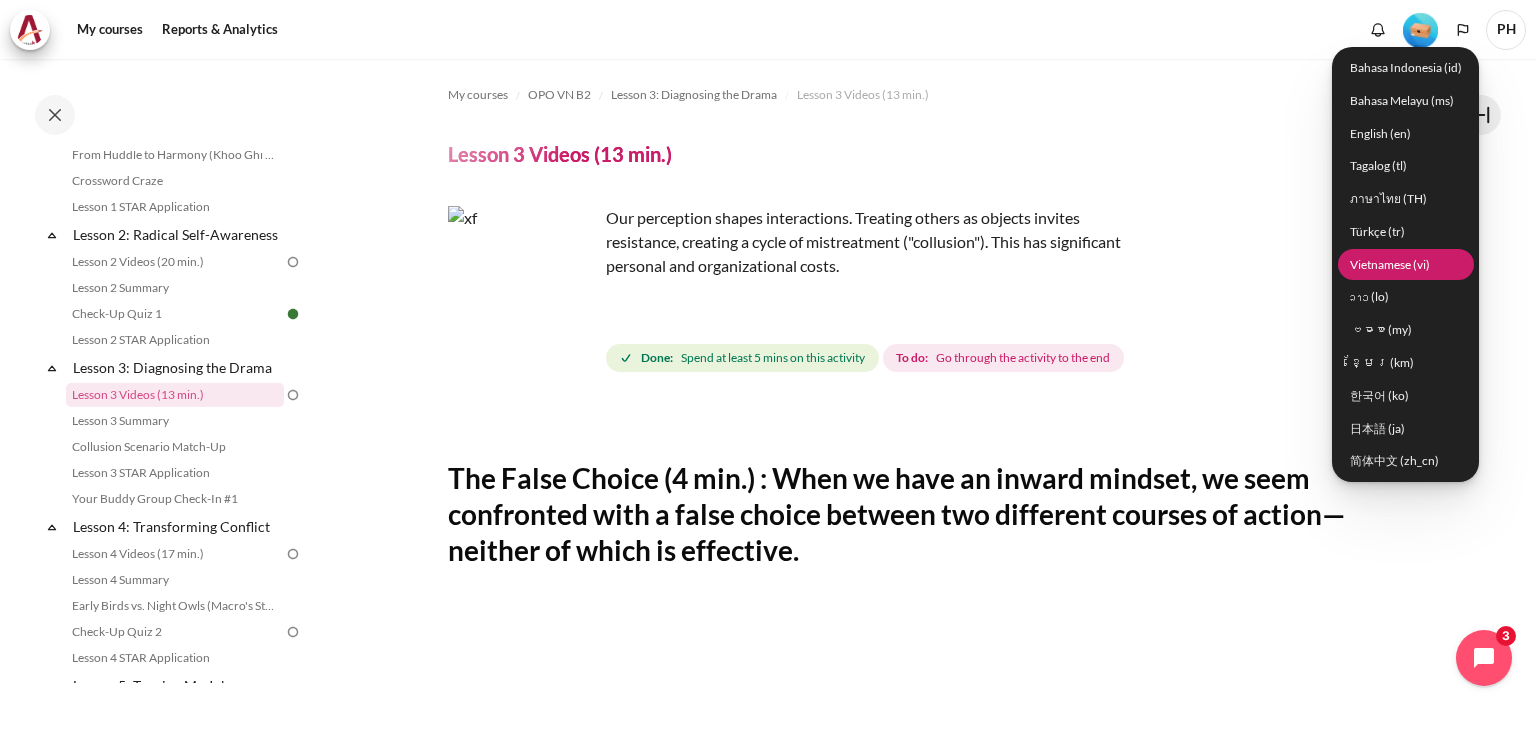 click on "Vietnamese ‎(vi)‎" at bounding box center [1406, 264] 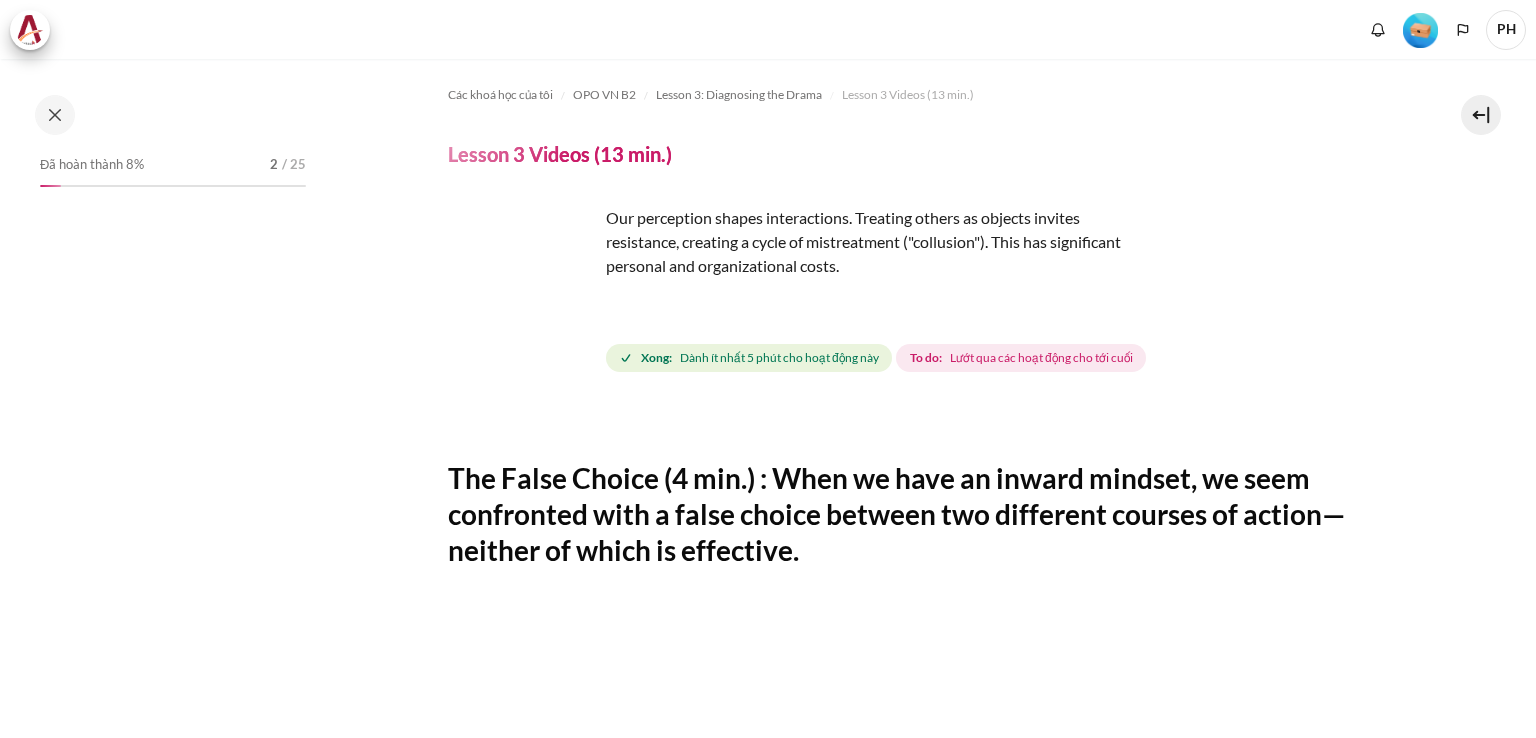 scroll, scrollTop: 0, scrollLeft: 0, axis: both 